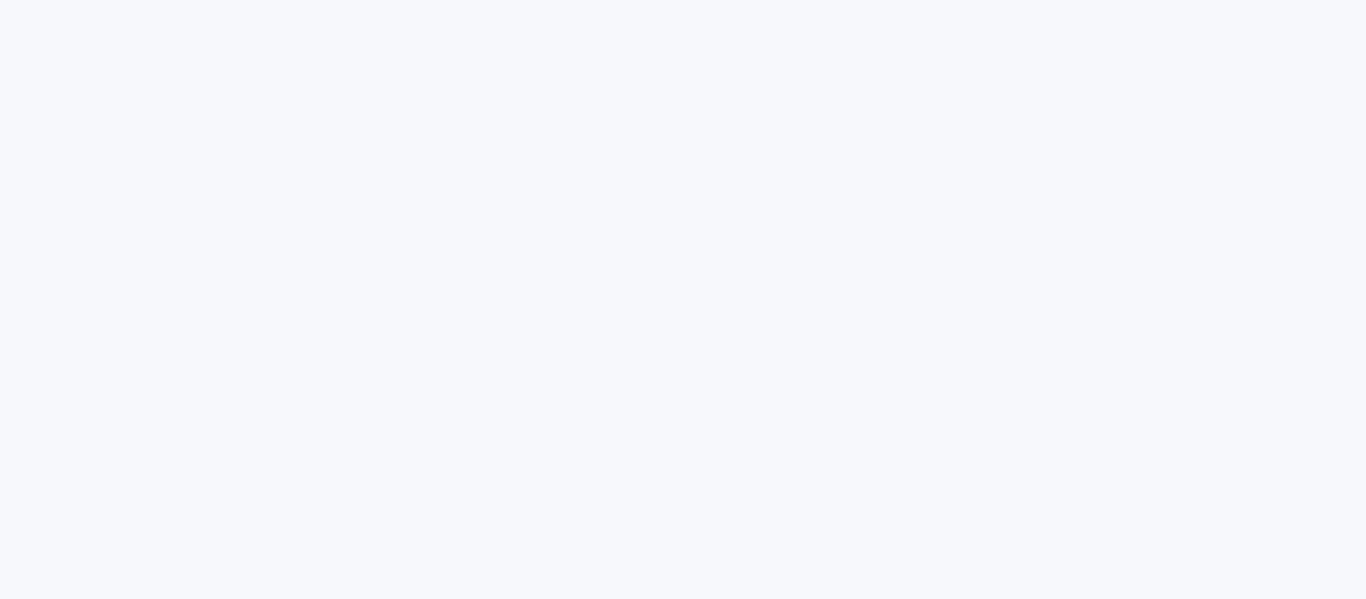scroll, scrollTop: 0, scrollLeft: 0, axis: both 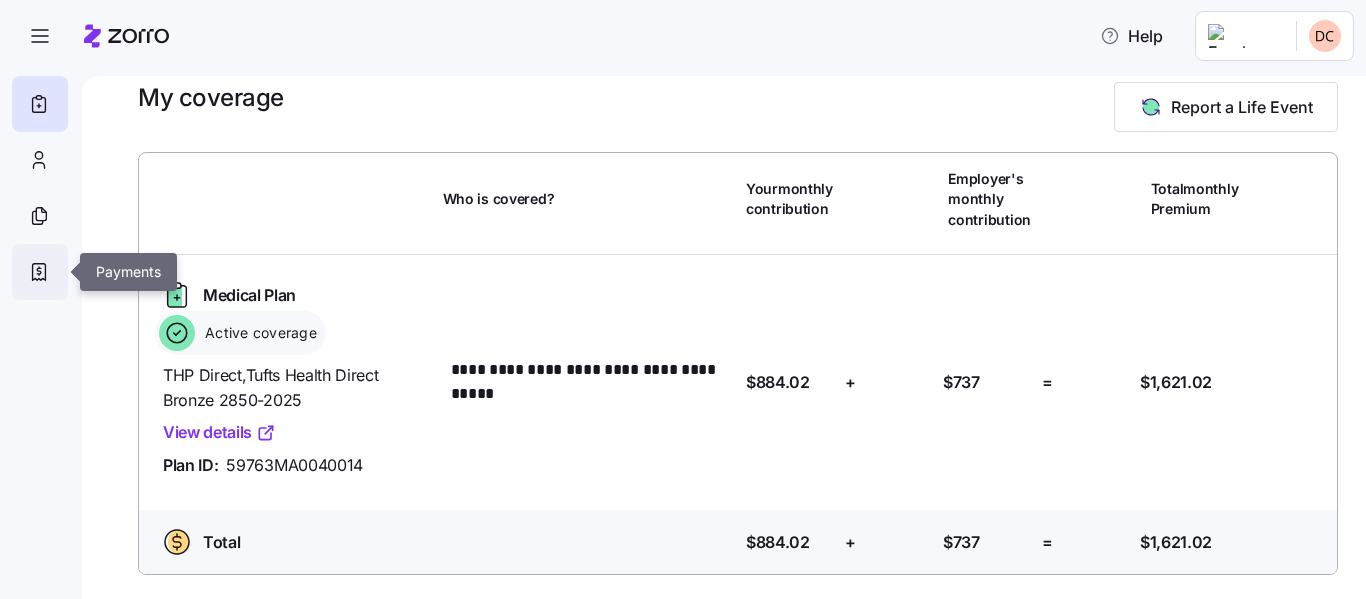 click 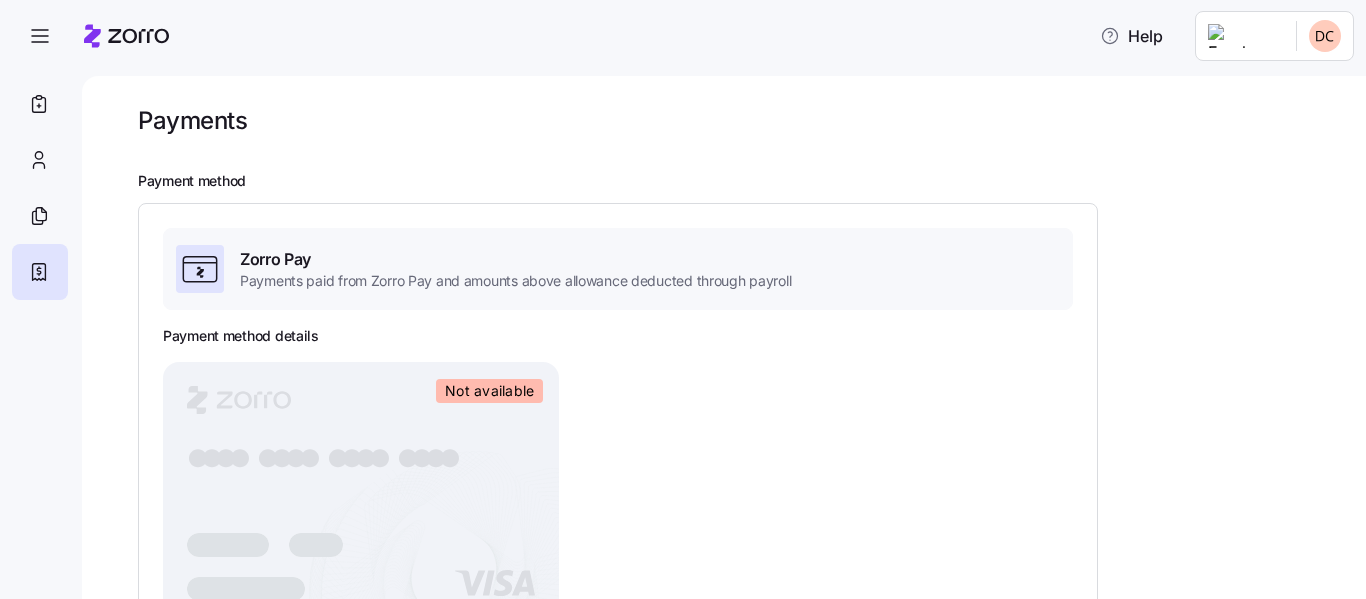 scroll, scrollTop: 0, scrollLeft: 0, axis: both 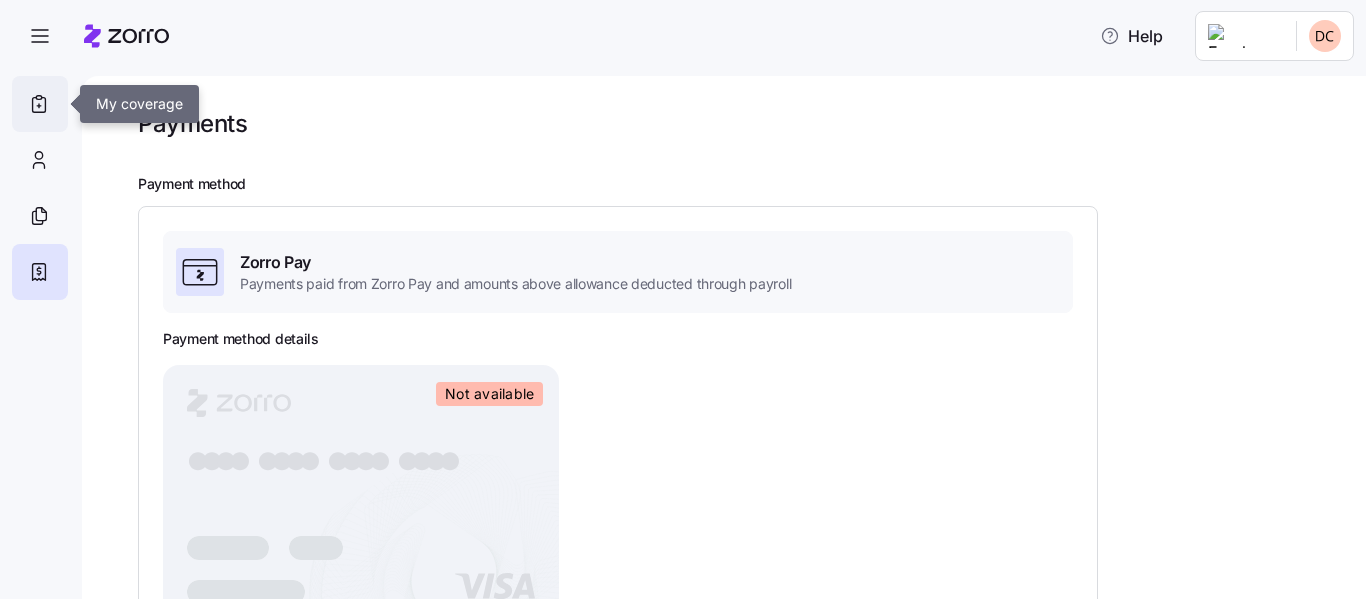 click 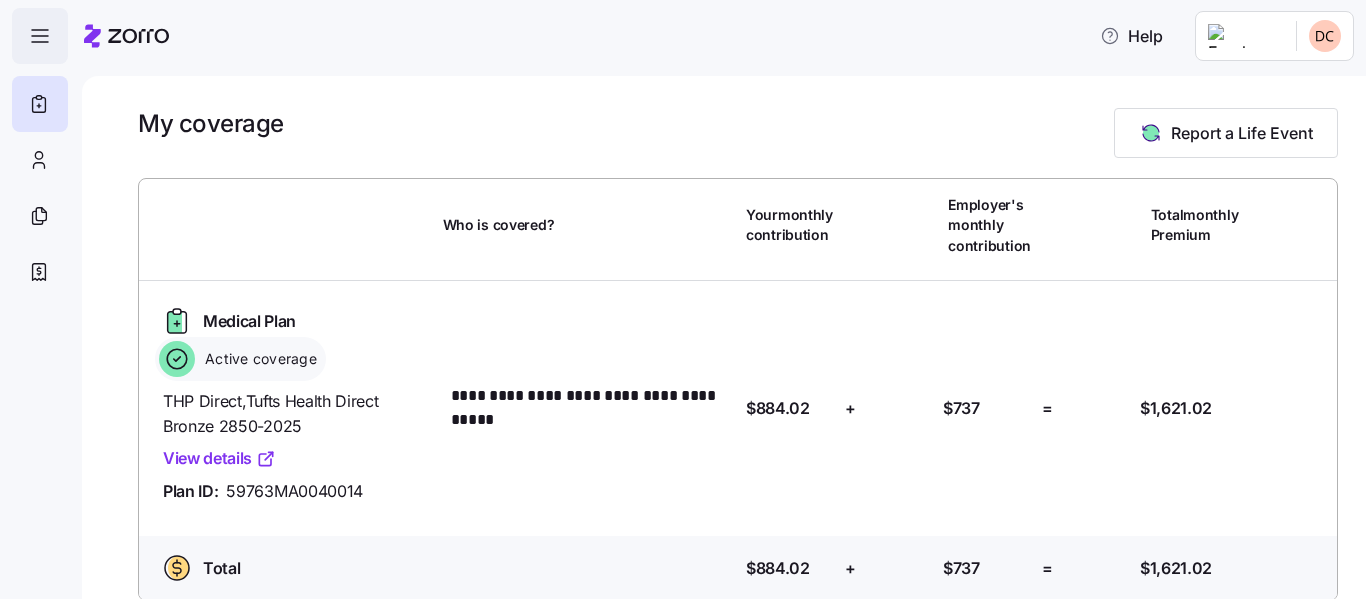 click 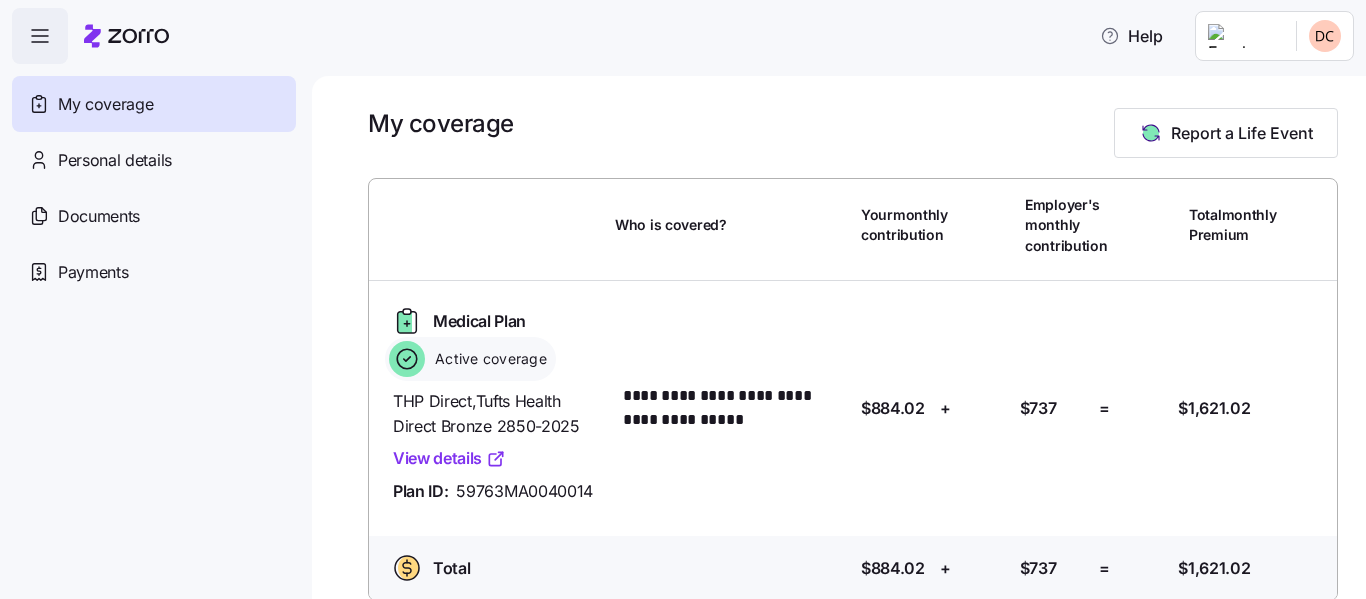 click 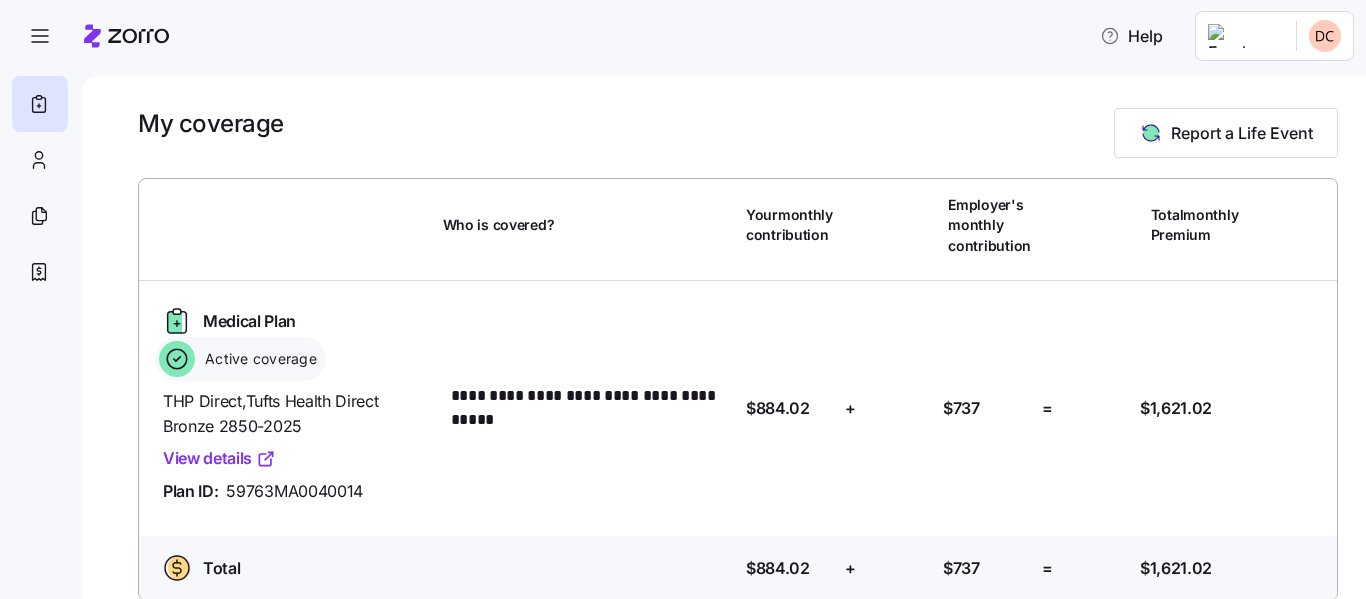 click on "View details" at bounding box center (219, 458) 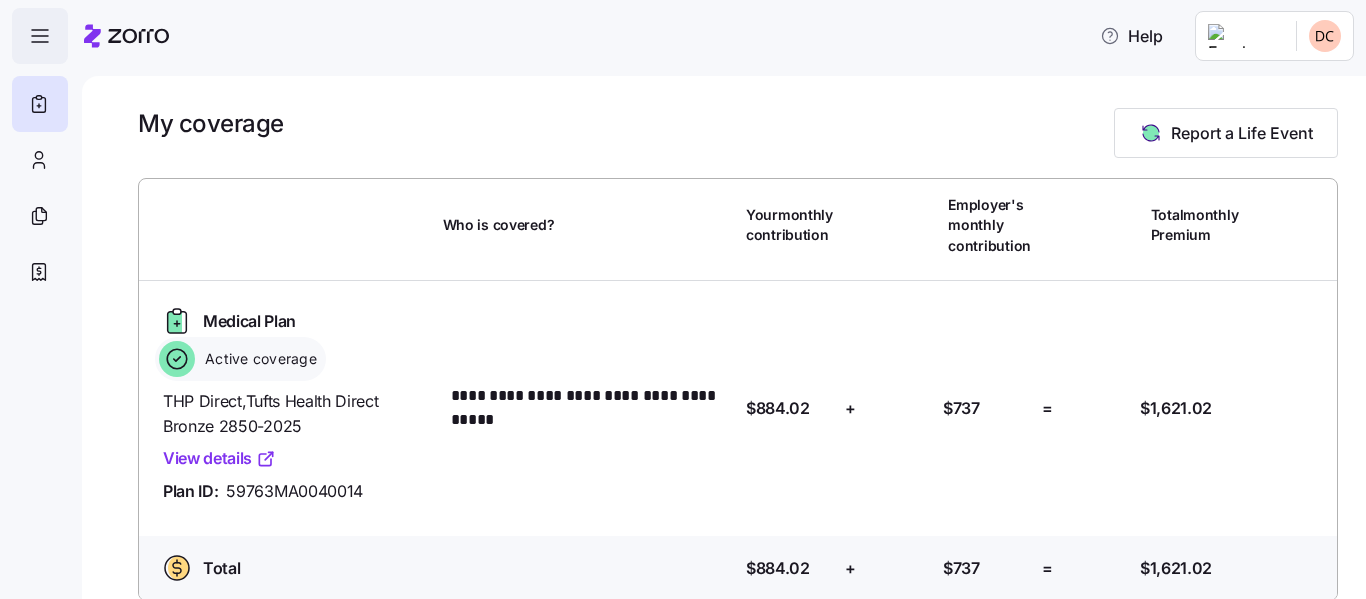 click 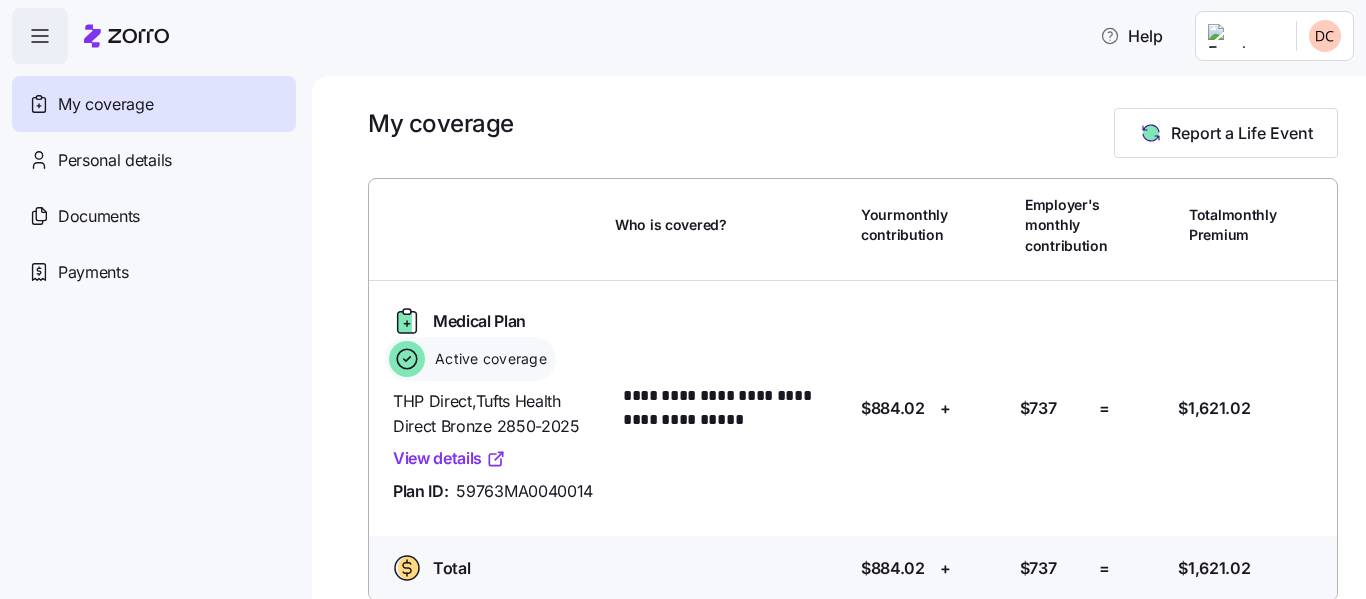 scroll, scrollTop: 26, scrollLeft: 0, axis: vertical 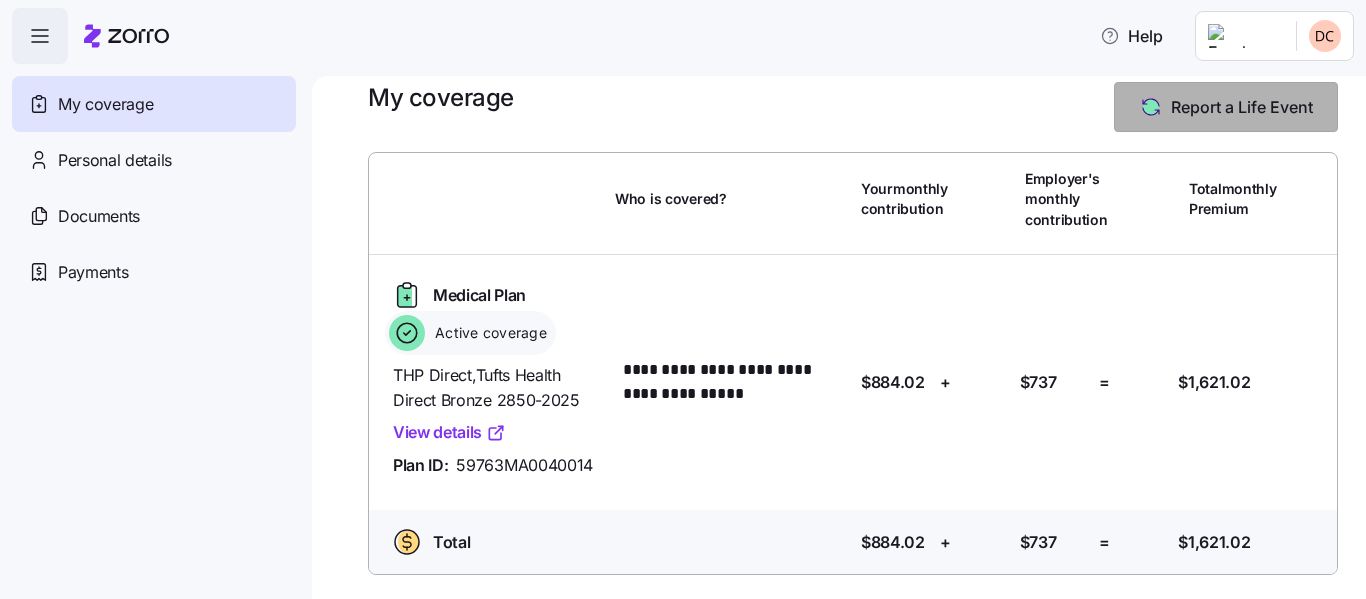 click on "Report a Life Event" at bounding box center (1242, 107) 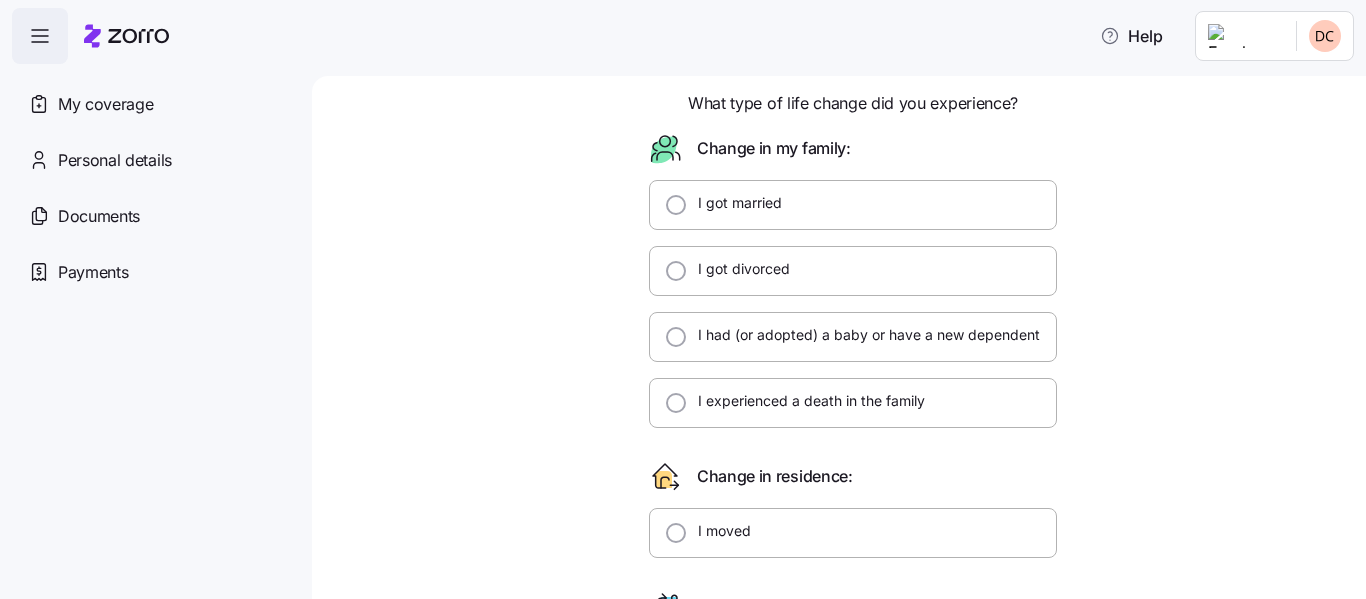 scroll, scrollTop: 0, scrollLeft: 0, axis: both 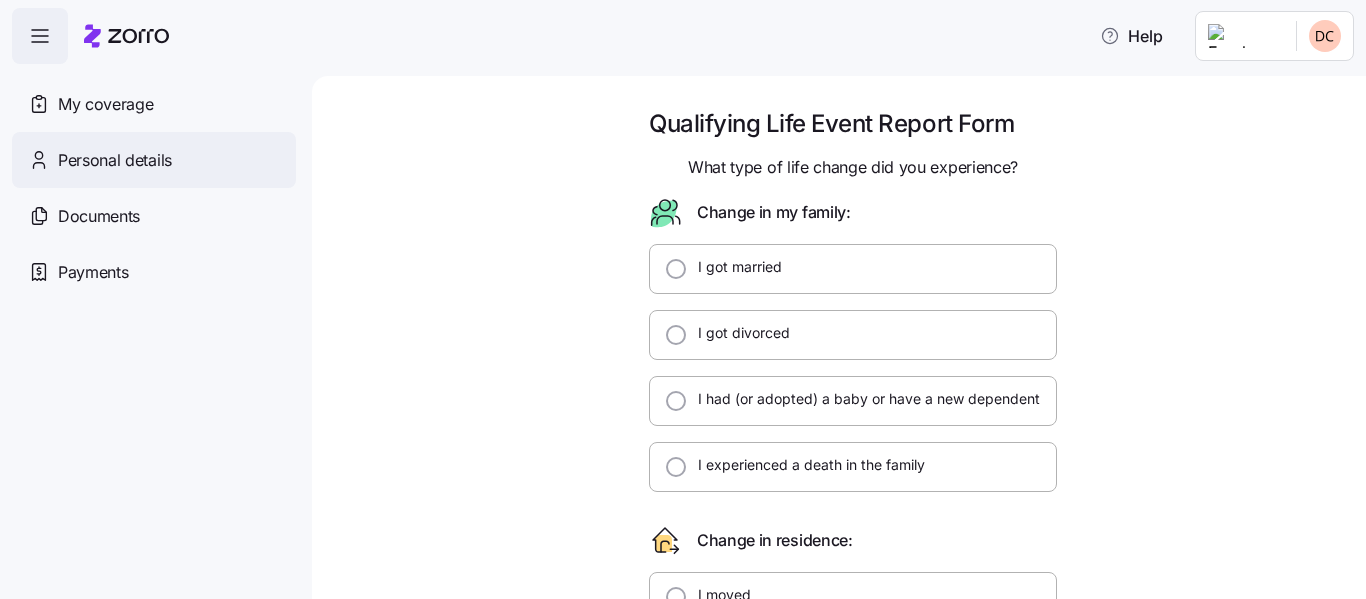 click on "Personal details" at bounding box center (115, 160) 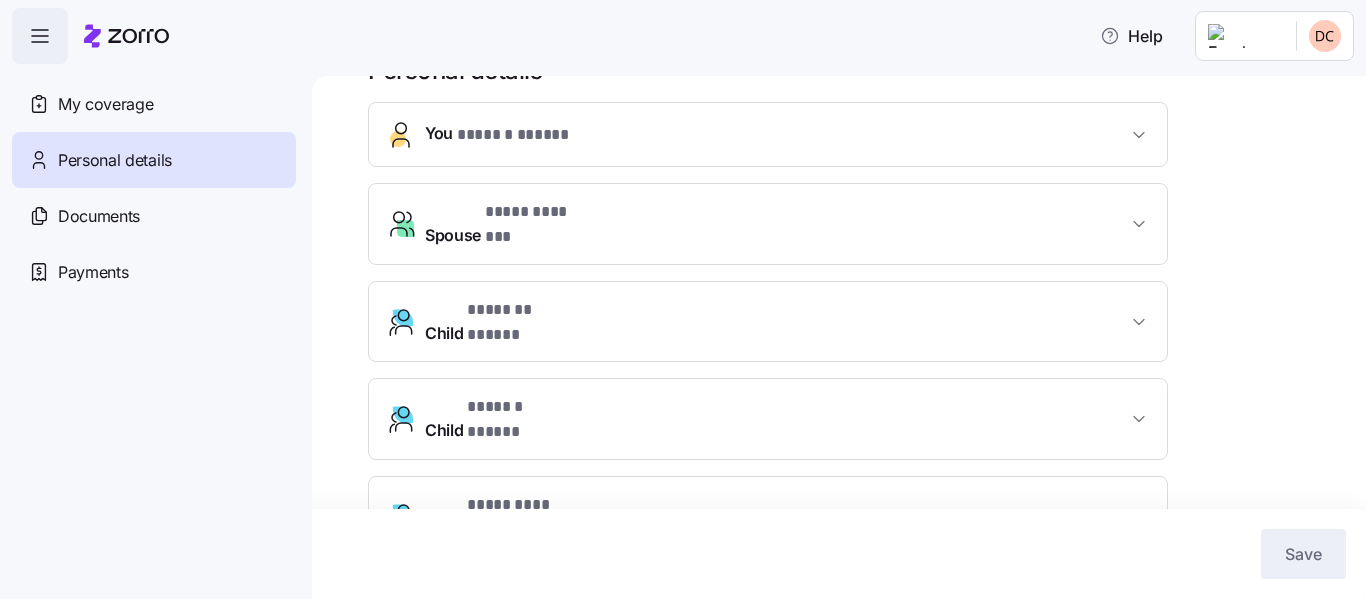scroll, scrollTop: 0, scrollLeft: 0, axis: both 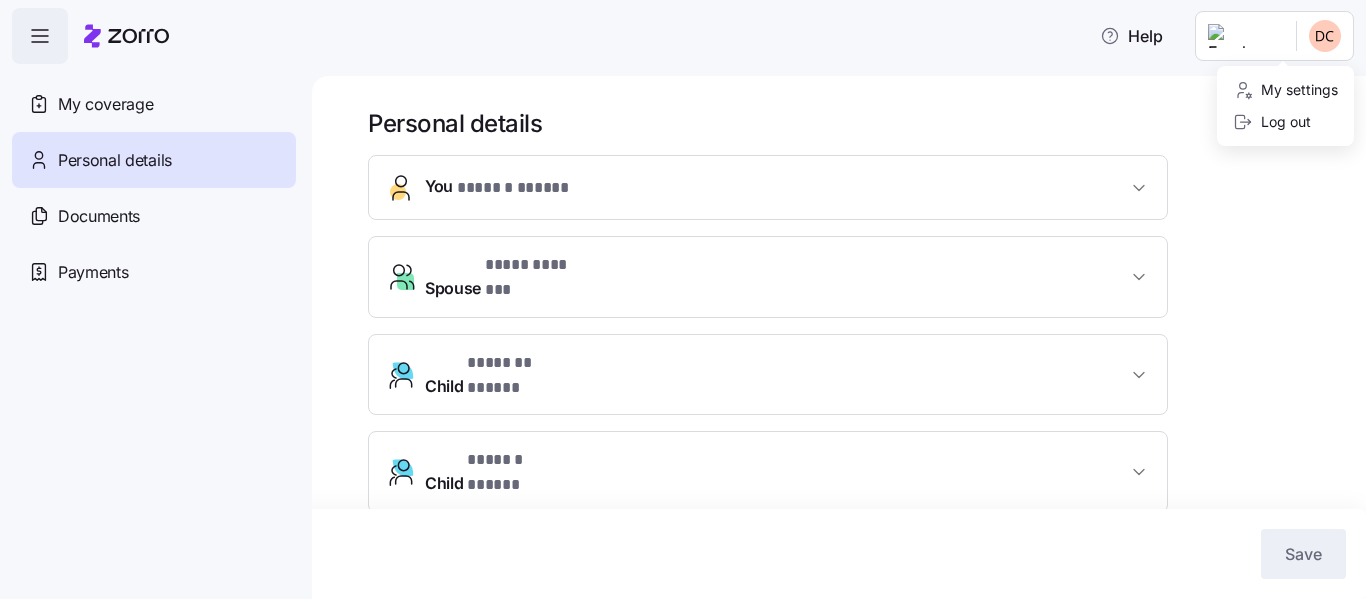 click on "**********" at bounding box center (683, 293) 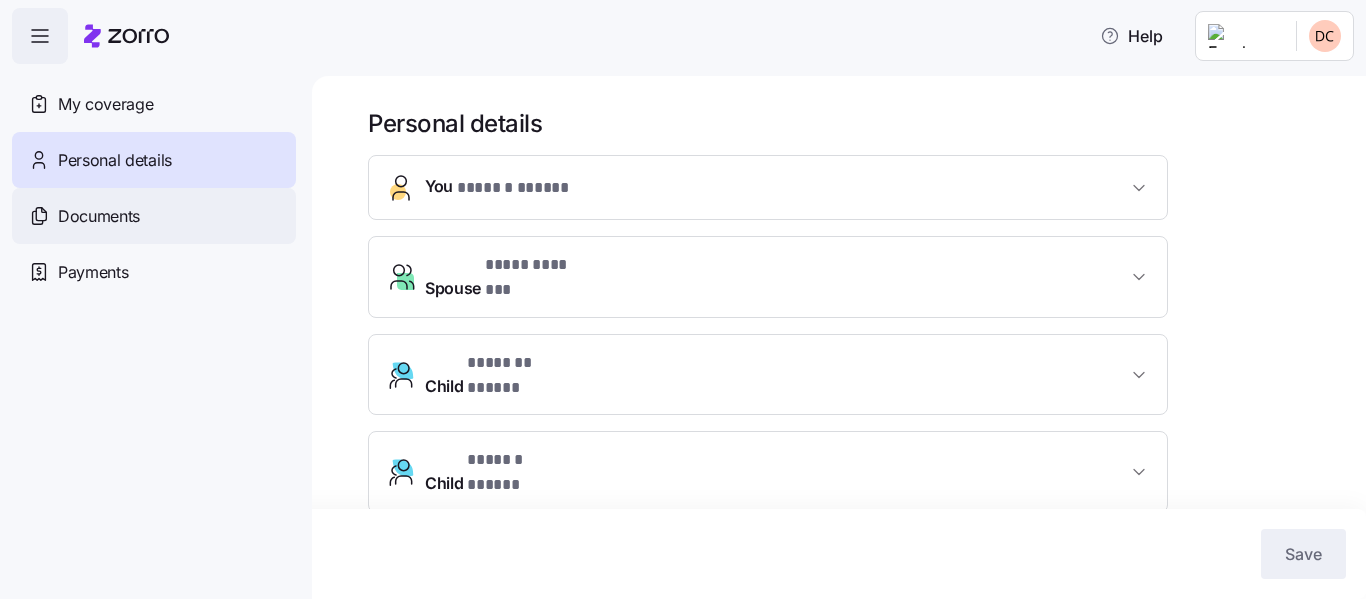 click on "Documents" at bounding box center [99, 216] 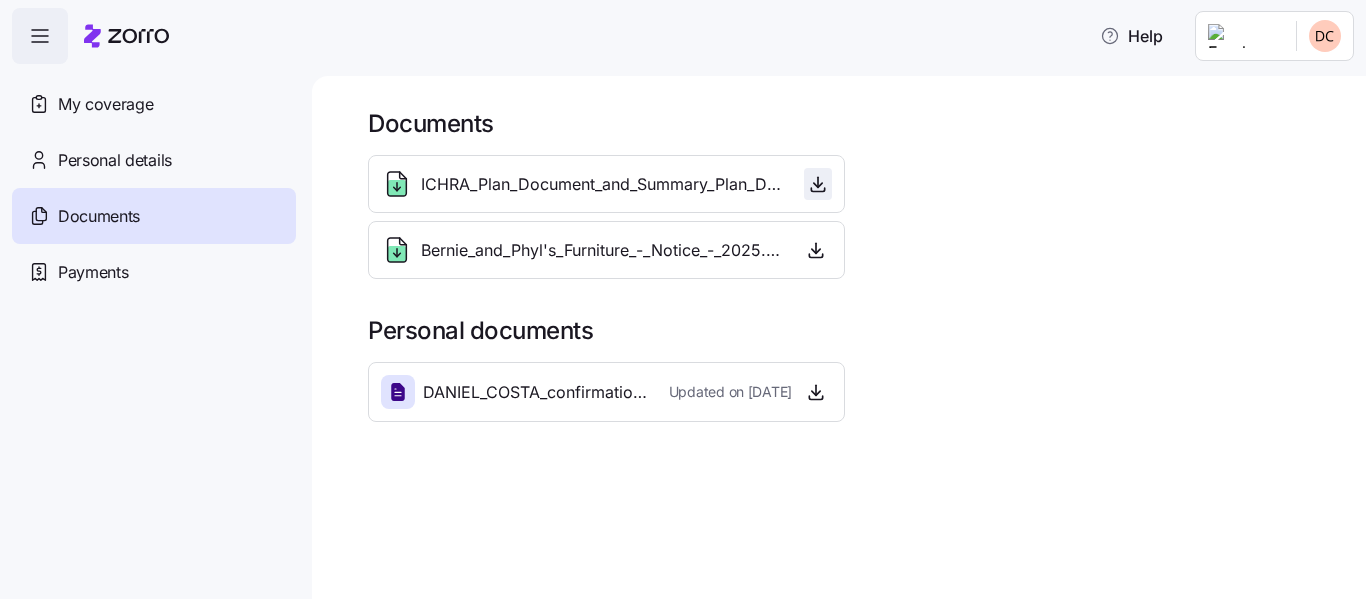 click 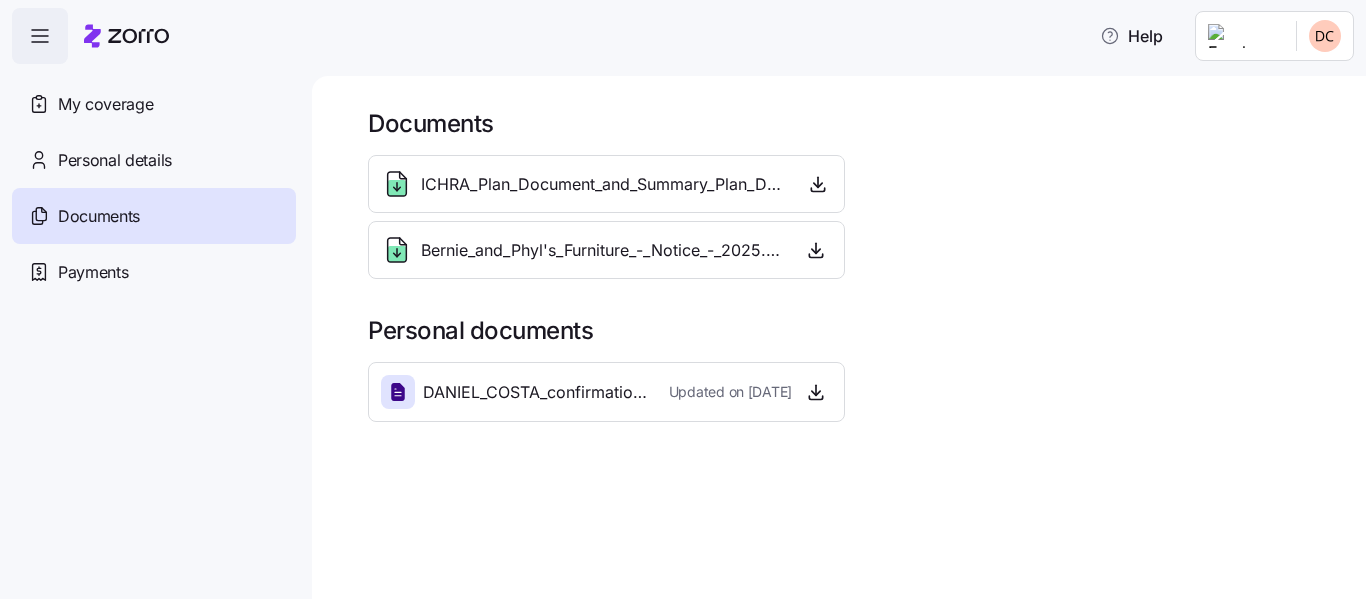 click on "Bernie_and_Phyl's_Furniture_-_Notice_-_2025.pdf" at bounding box center [603, 250] 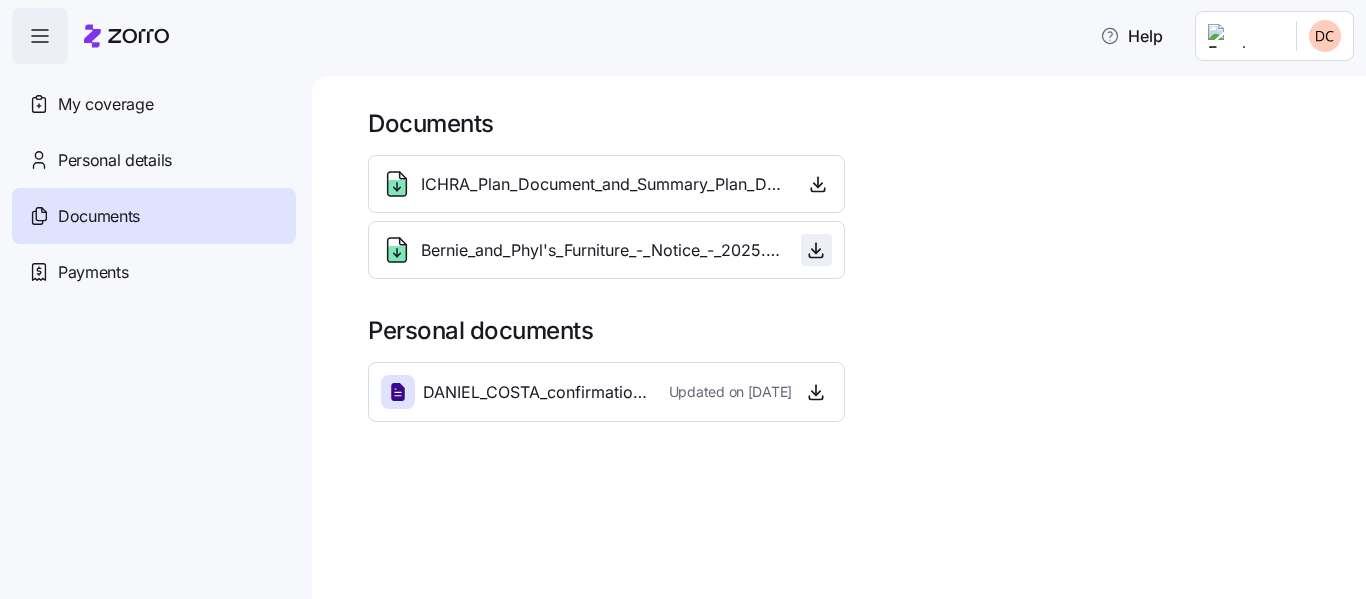 click 